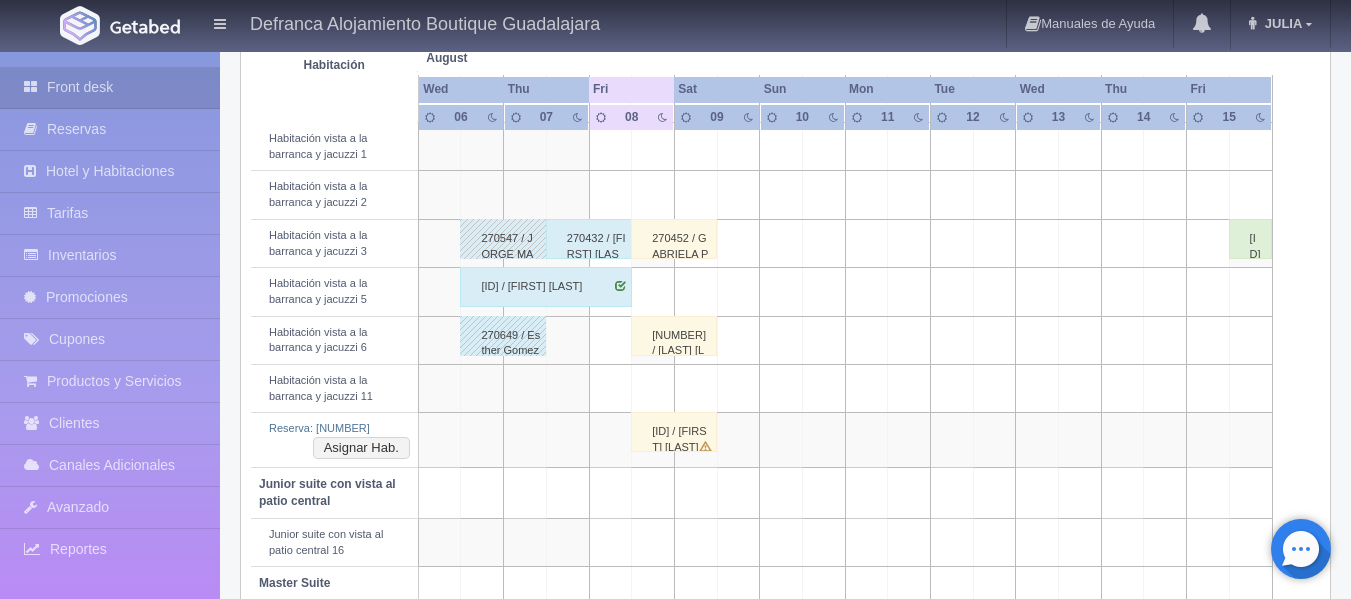 scroll, scrollTop: 769, scrollLeft: 0, axis: vertical 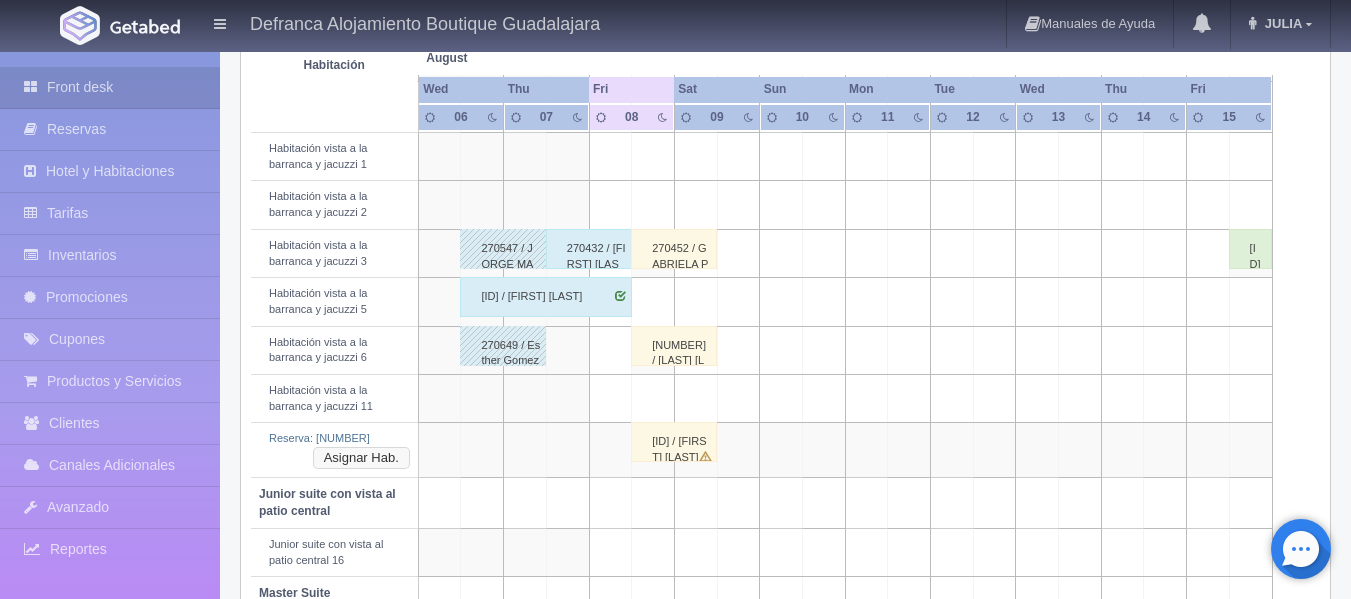 click on "Asignar Hab." at bounding box center [361, 458] 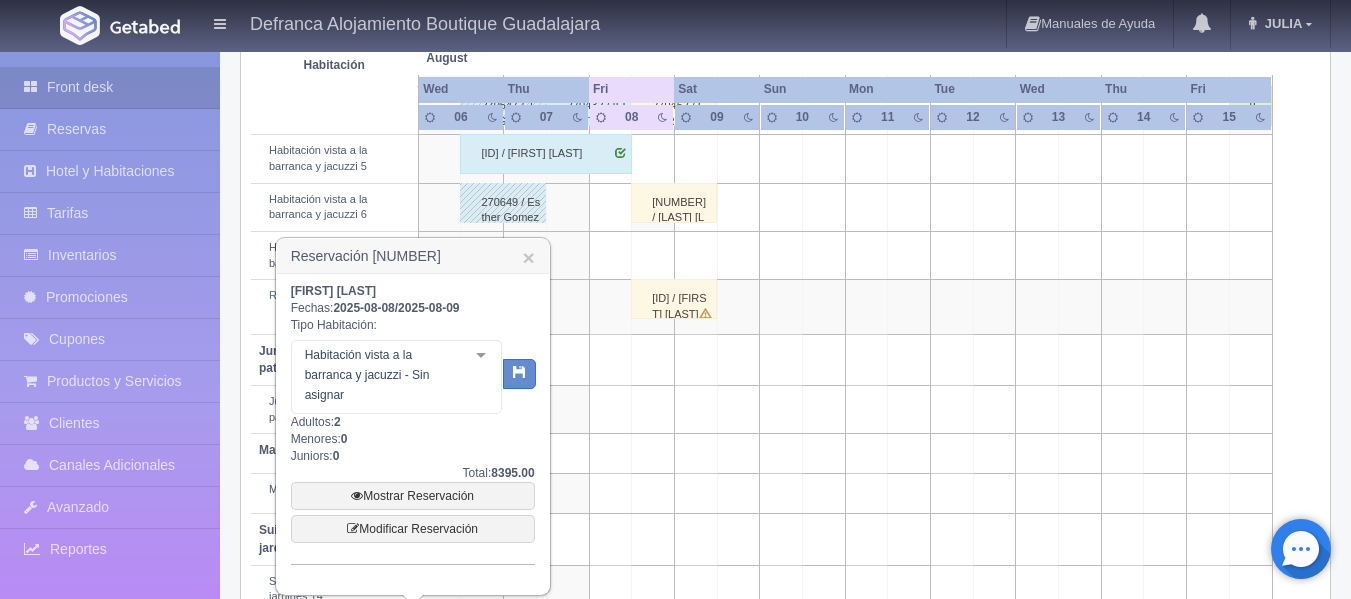 scroll, scrollTop: 969, scrollLeft: 0, axis: vertical 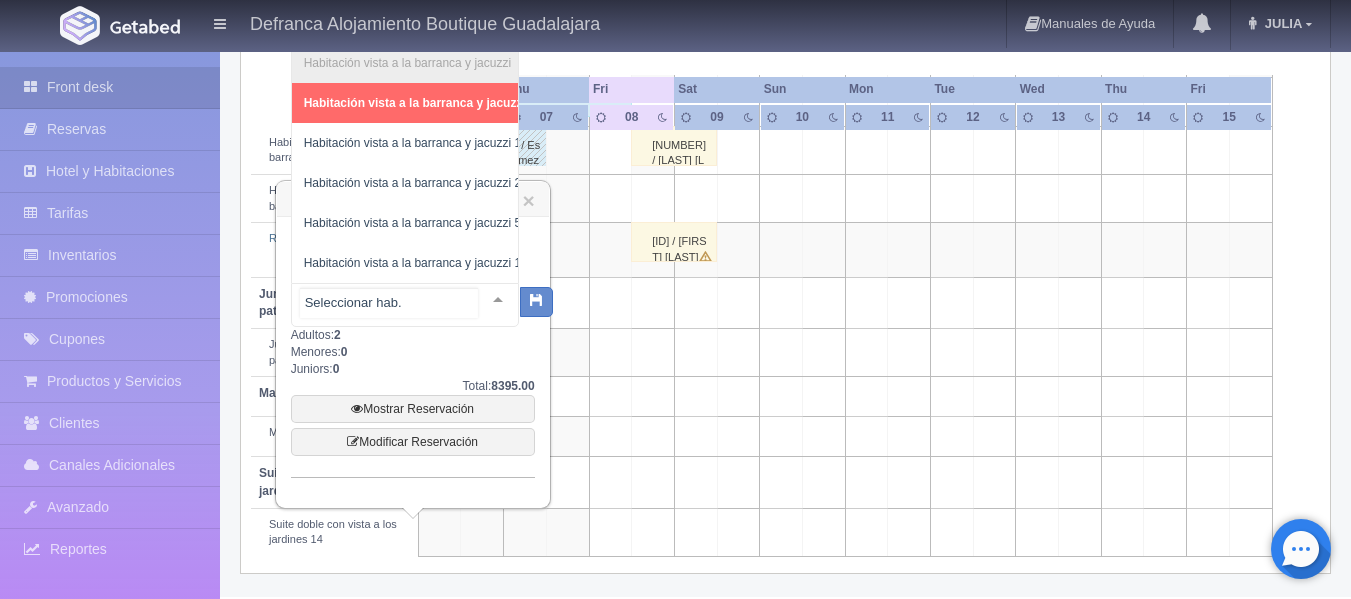 click at bounding box center [498, 299] 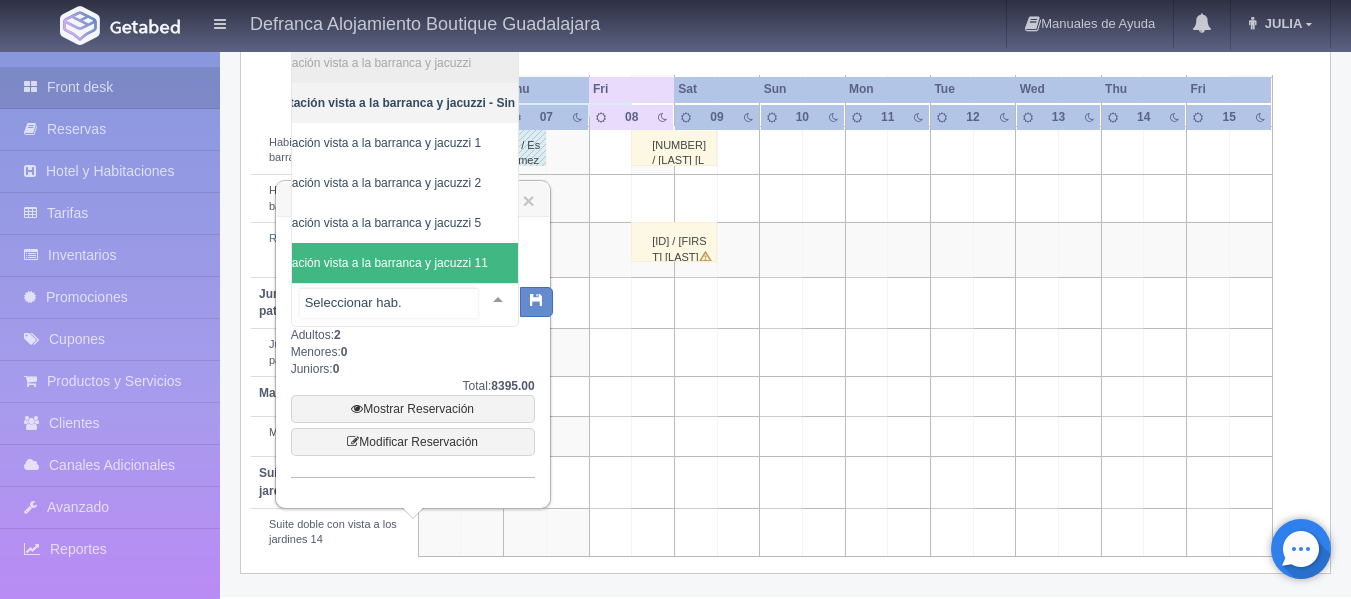 scroll, scrollTop: 0, scrollLeft: 110, axis: horizontal 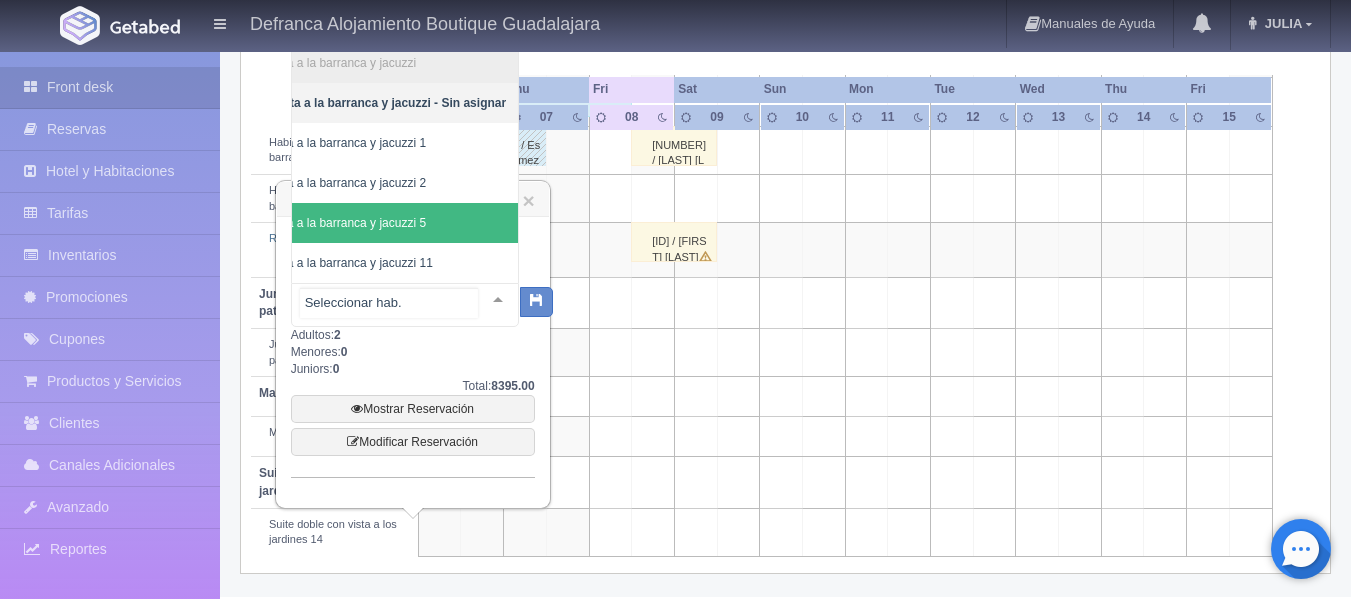 click on "Habitación vista a la barranca y jacuzzi  5" at bounding box center [357, 223] 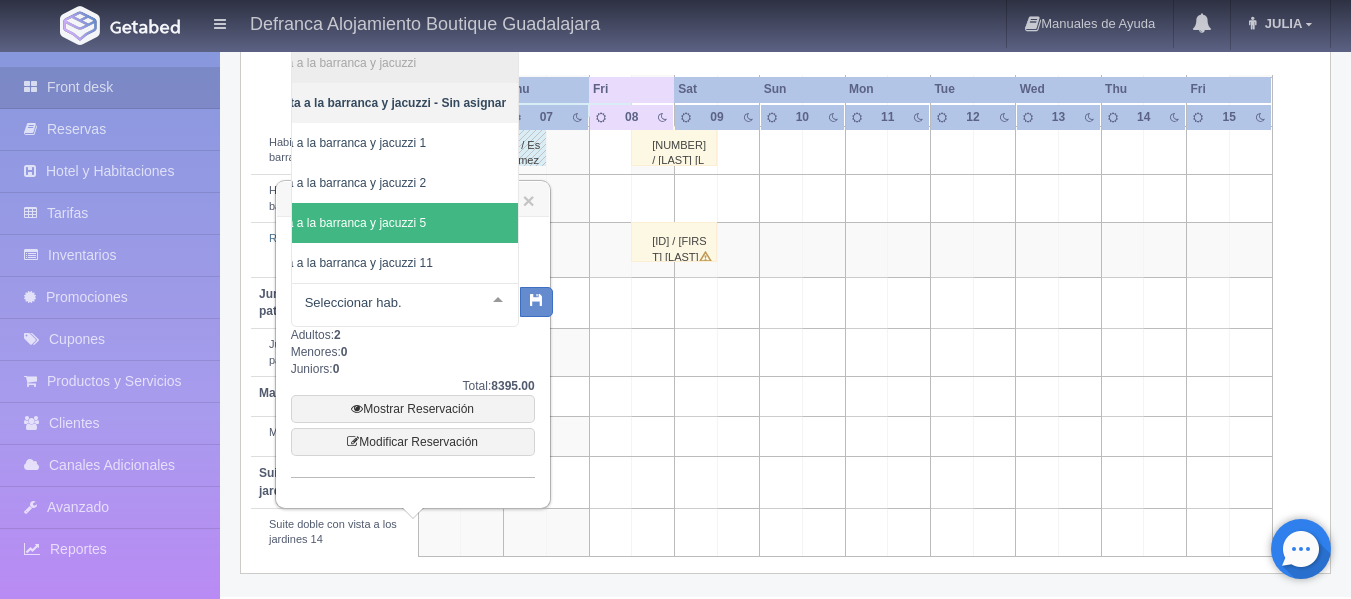 scroll, scrollTop: 0, scrollLeft: 108, axis: horizontal 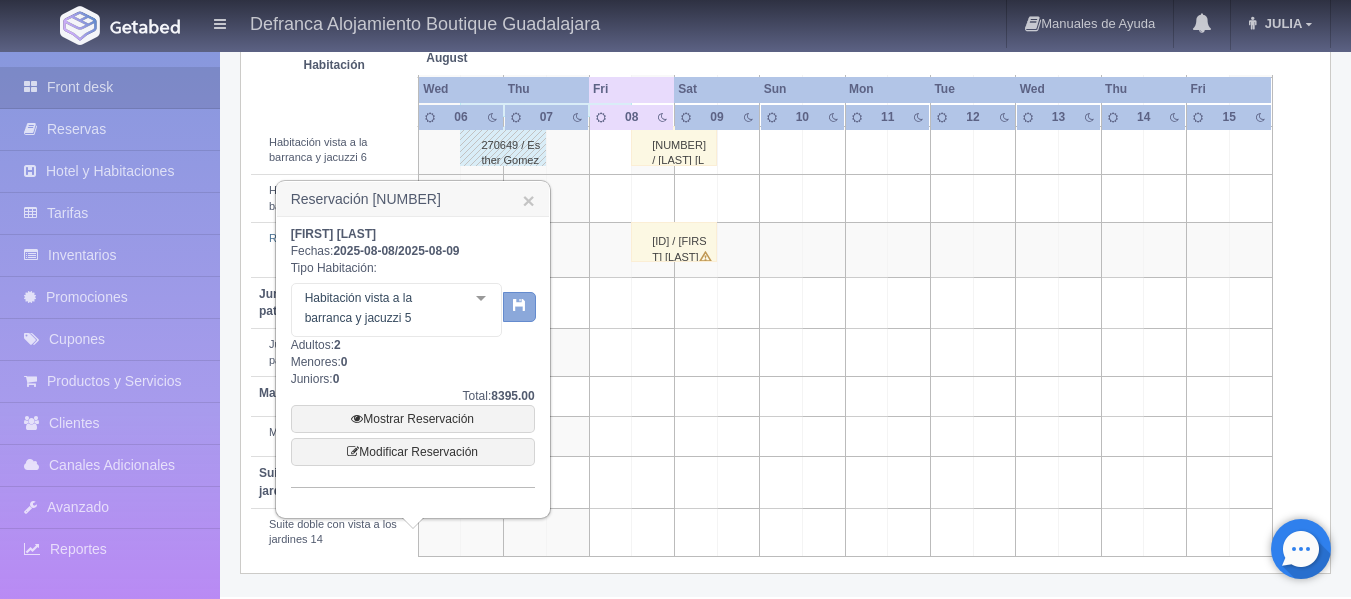 click at bounding box center (519, 307) 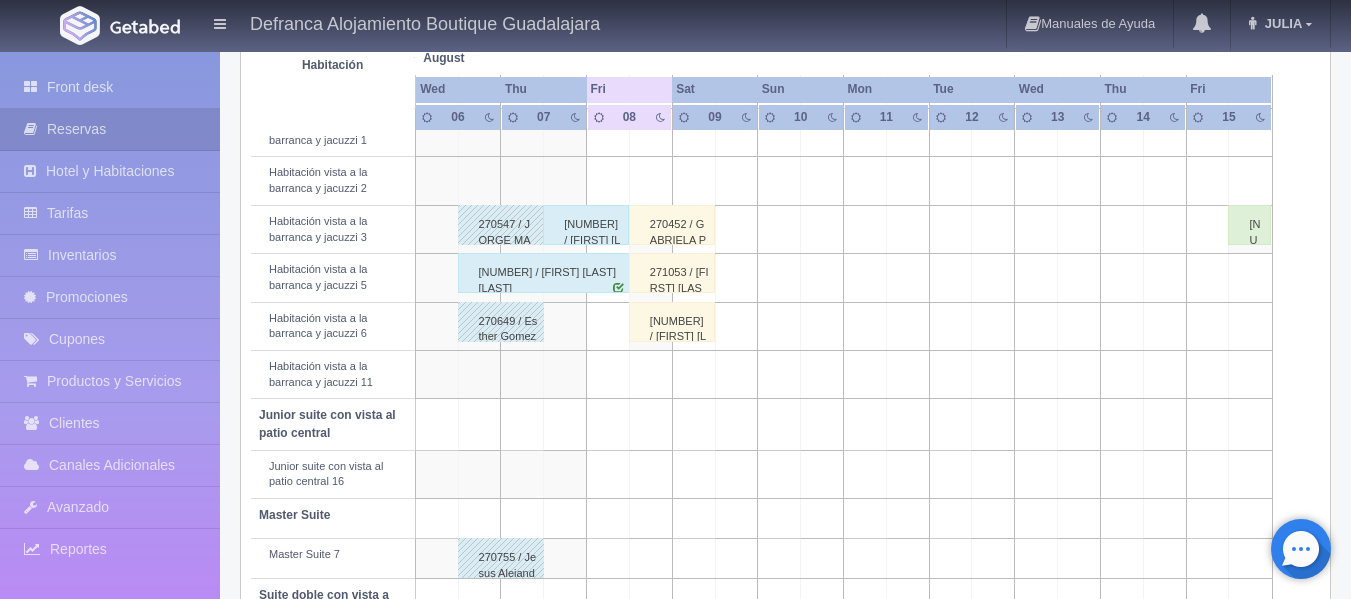 scroll, scrollTop: 614, scrollLeft: 0, axis: vertical 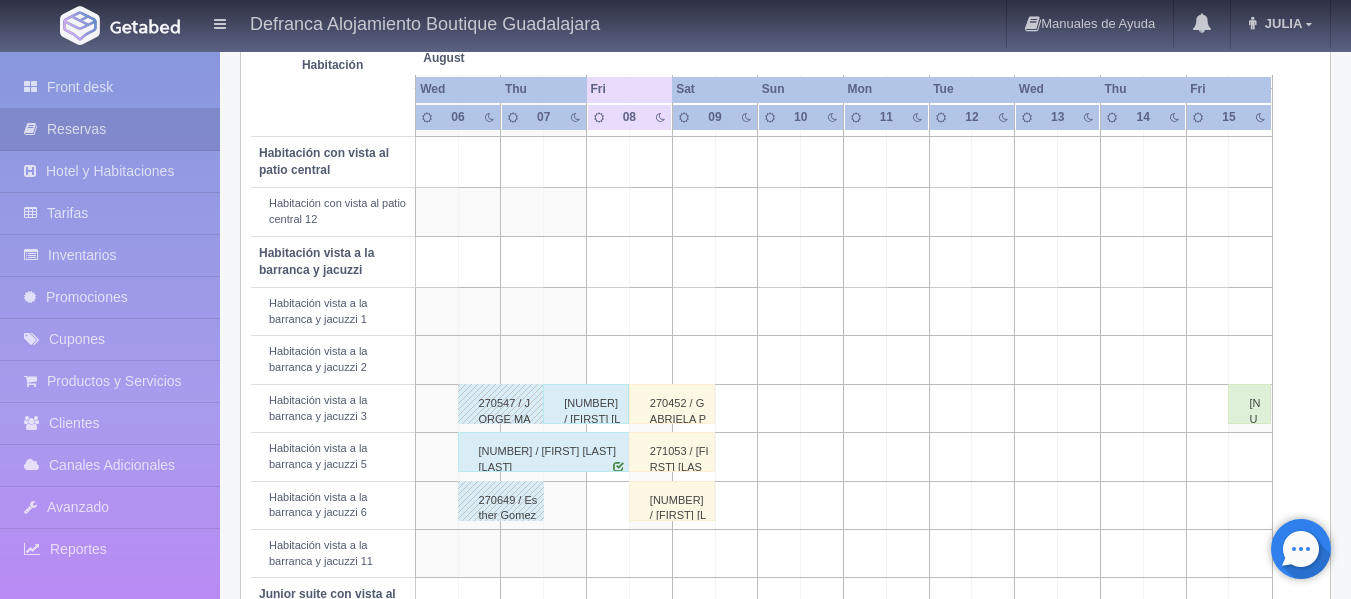 click on "[NUMBER] / [FIRST] [LAST]" at bounding box center [672, 501] 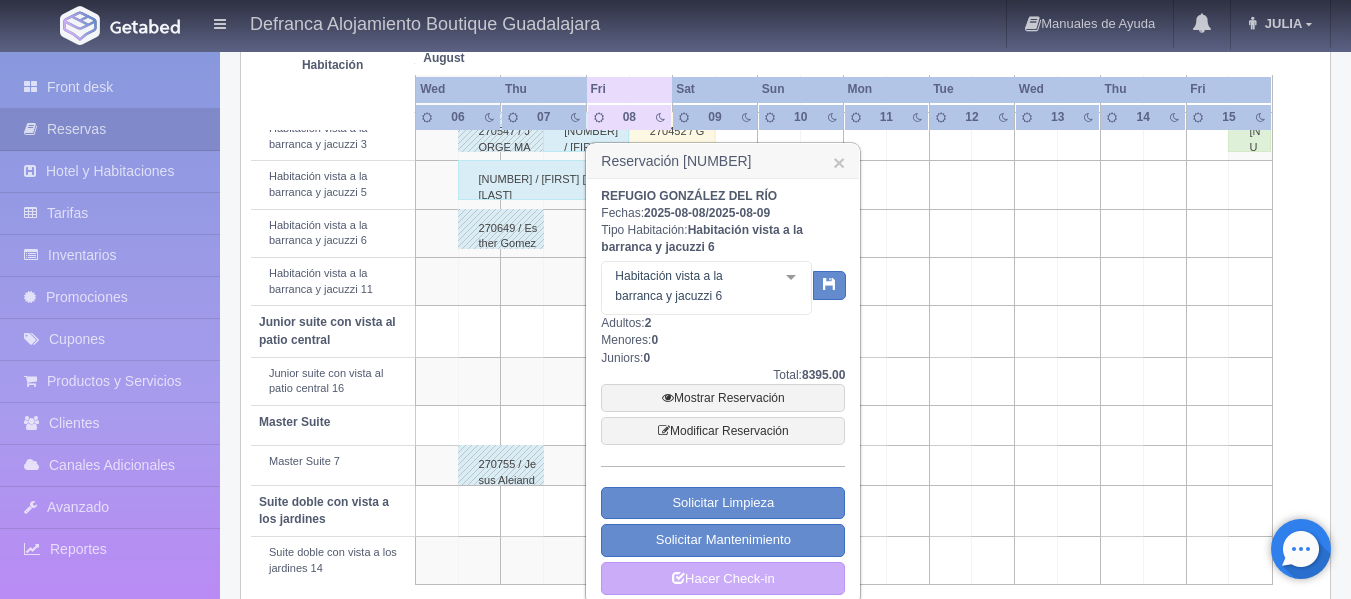 scroll, scrollTop: 914, scrollLeft: 0, axis: vertical 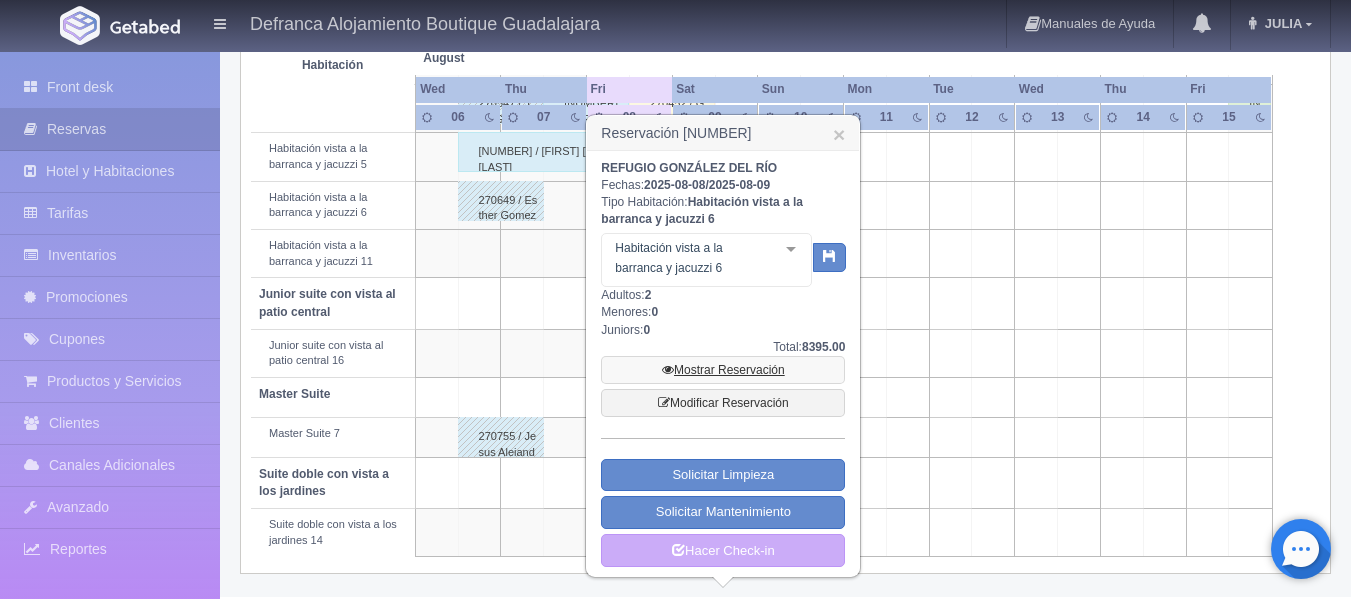 click on "Mostrar Reservación" at bounding box center [723, 370] 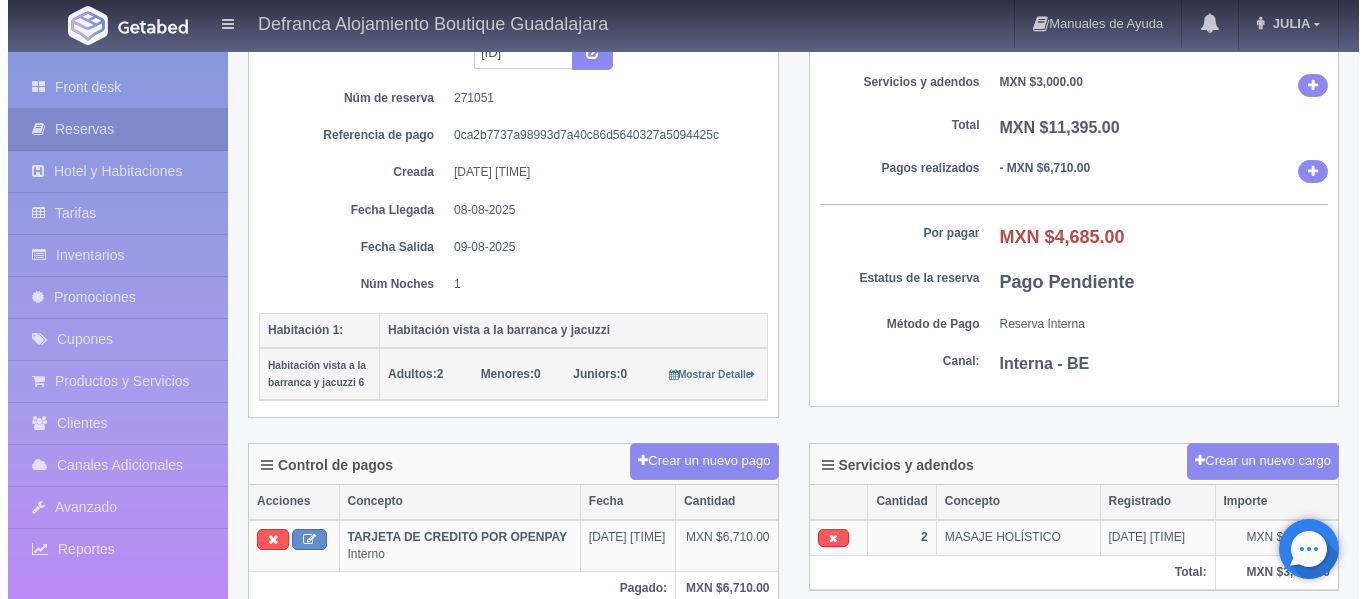 scroll, scrollTop: 0, scrollLeft: 0, axis: both 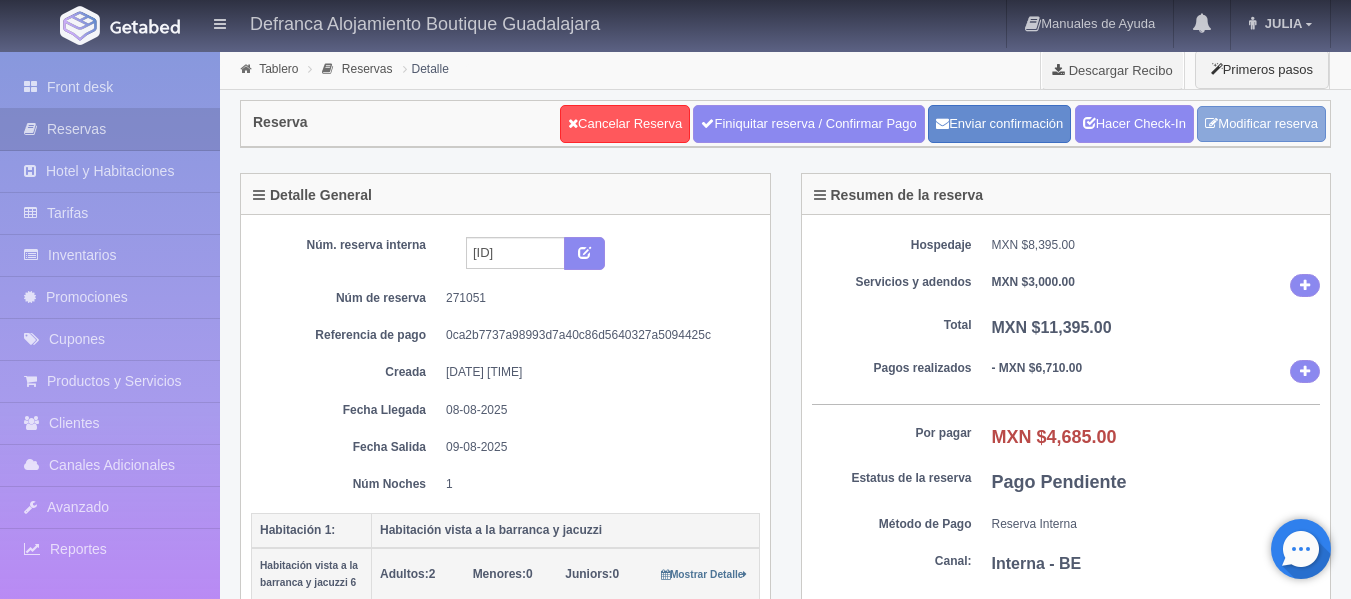 click on "Modificar reserva" at bounding box center [1261, 124] 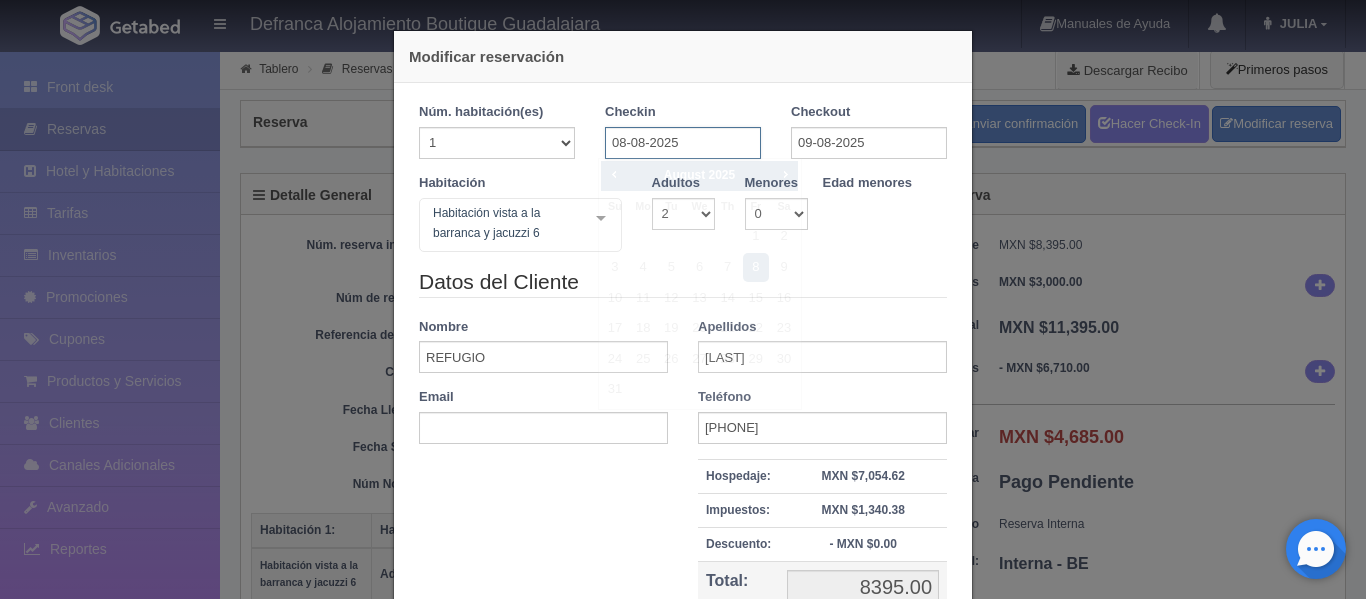 click on "08-08-2025" at bounding box center (683, 143) 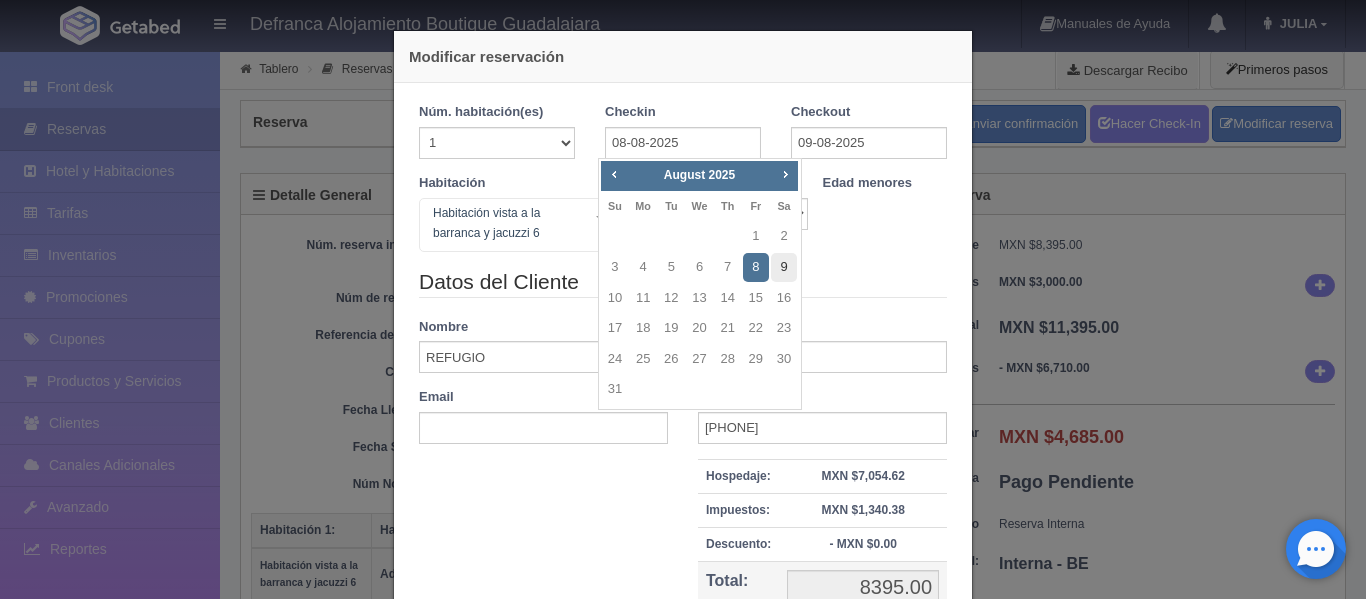 click on "9" at bounding box center [784, 267] 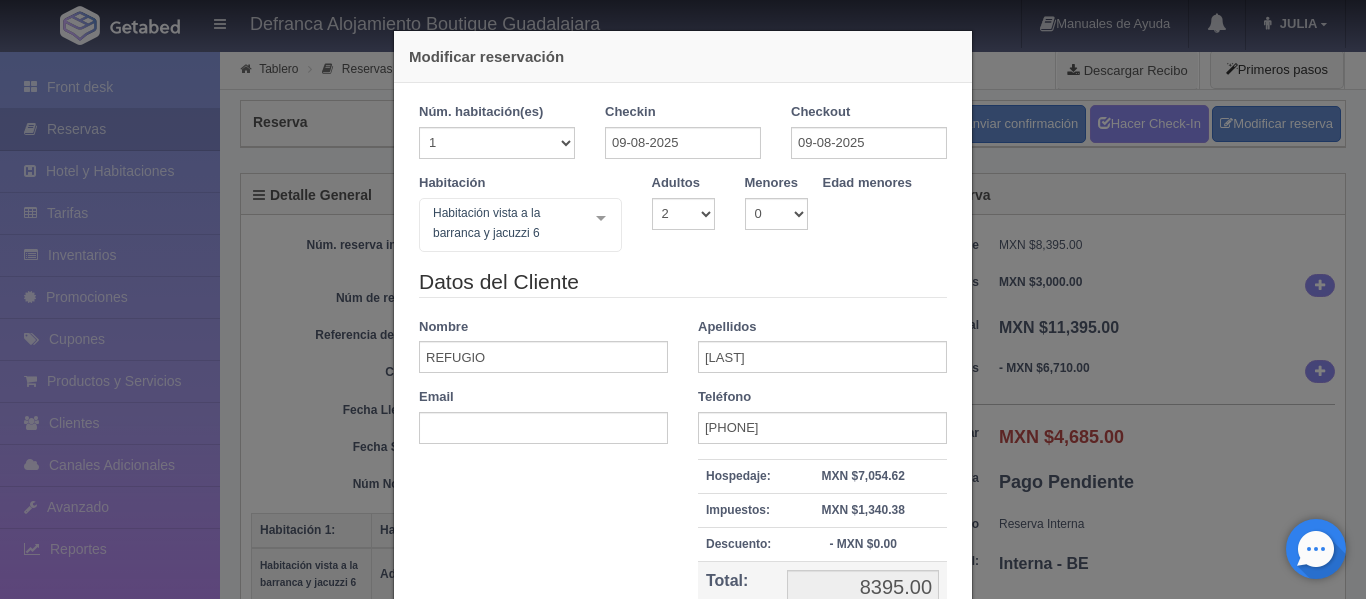 type 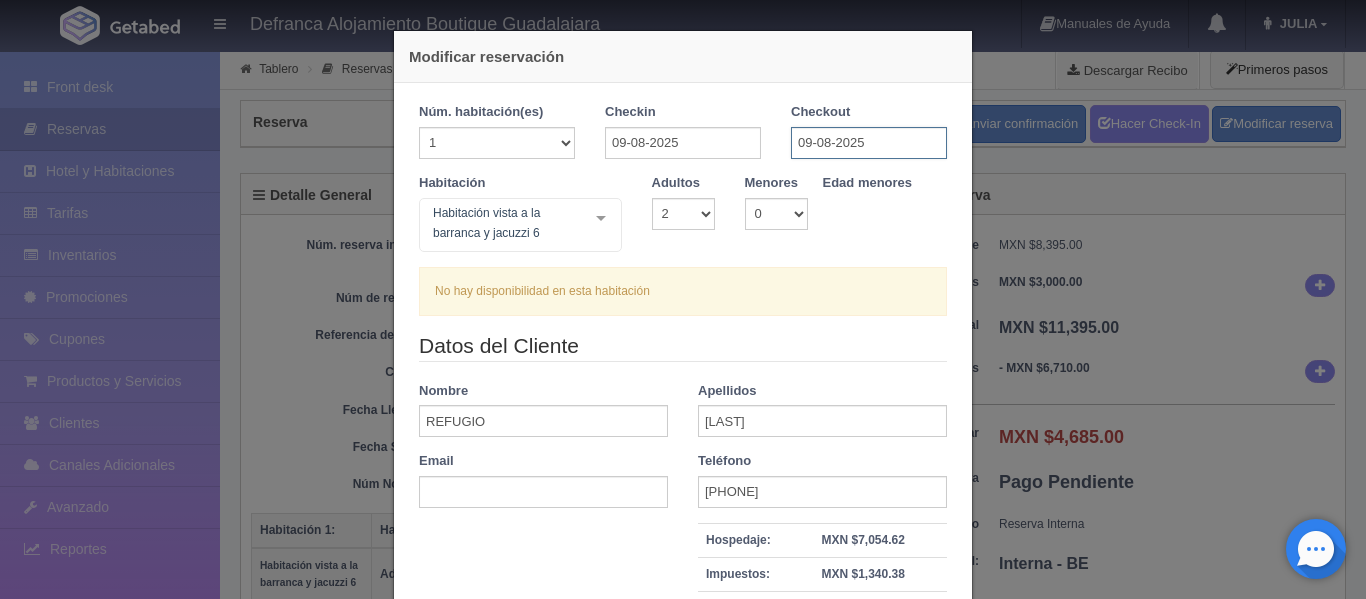 click on "09-08-2025" at bounding box center (869, 143) 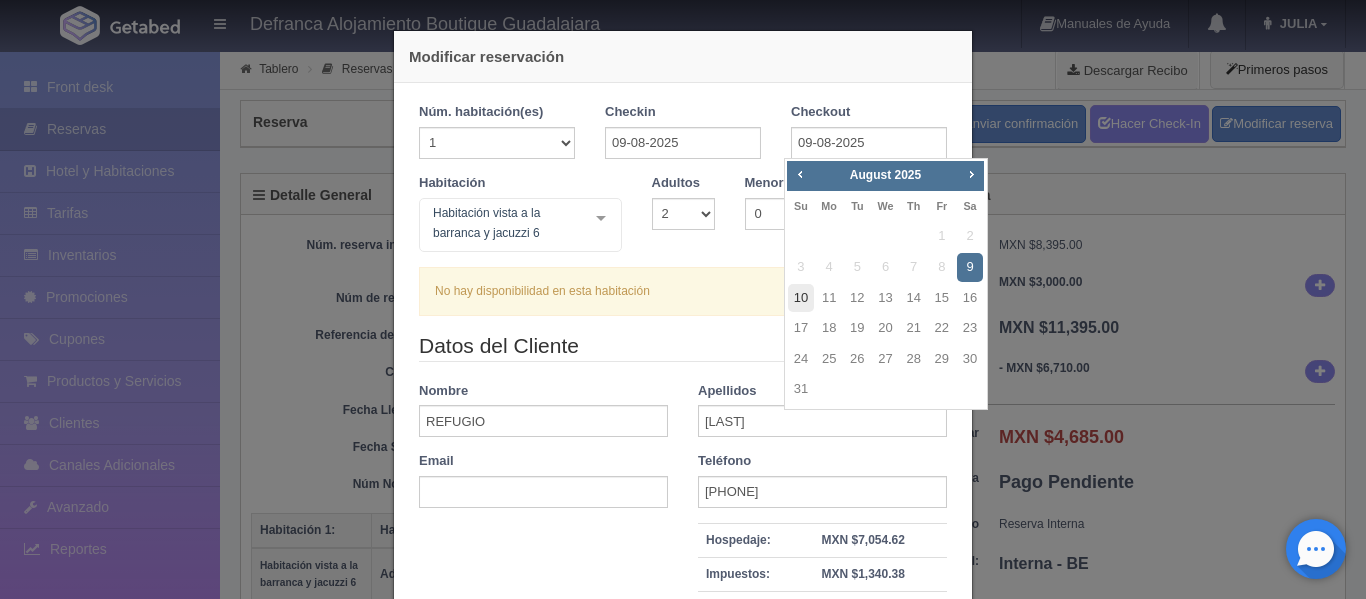 click on "10" at bounding box center [801, 298] 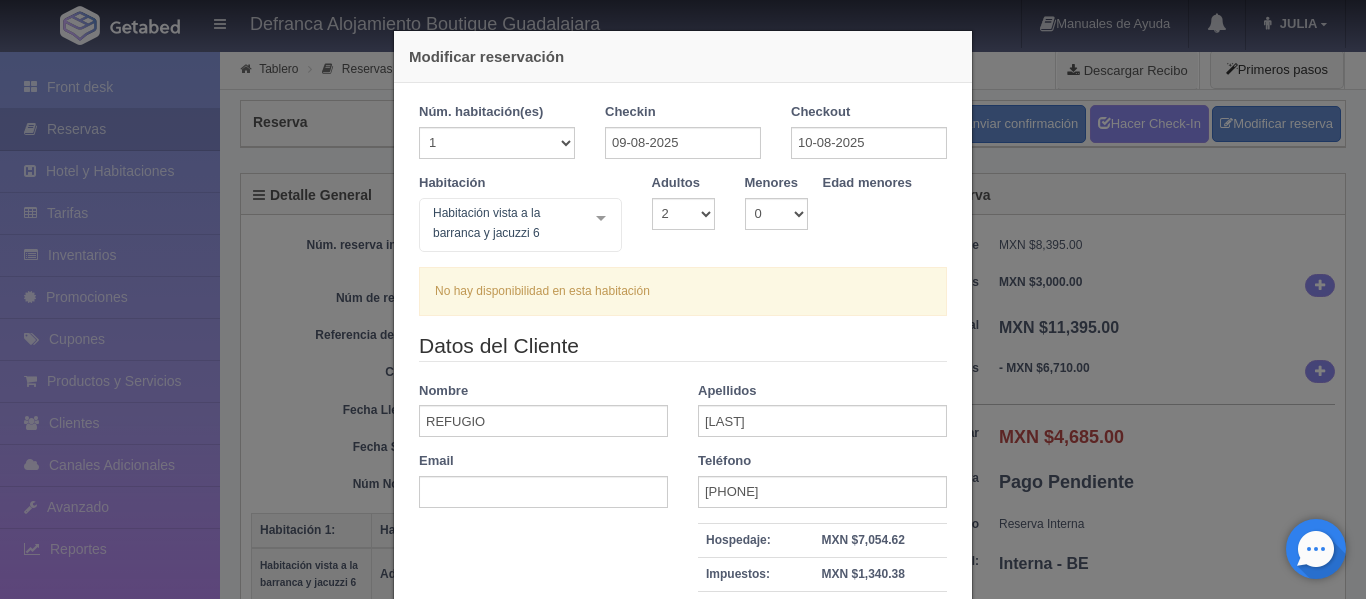 checkbox on "false" 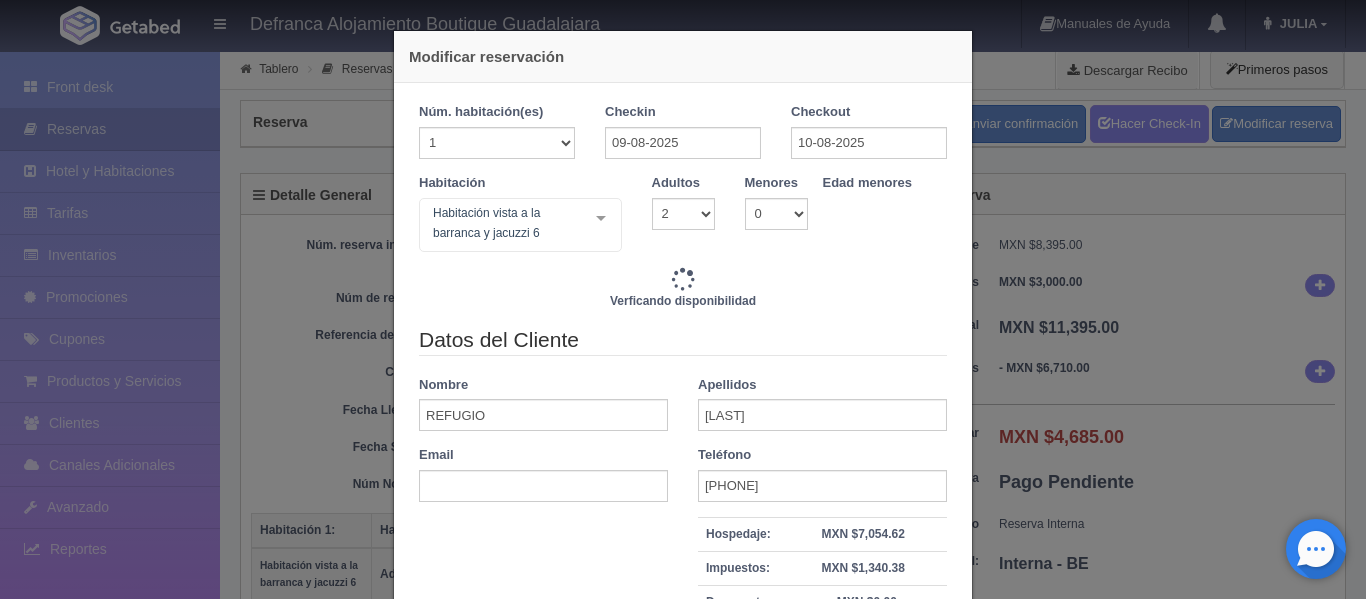 type on "8395.00" 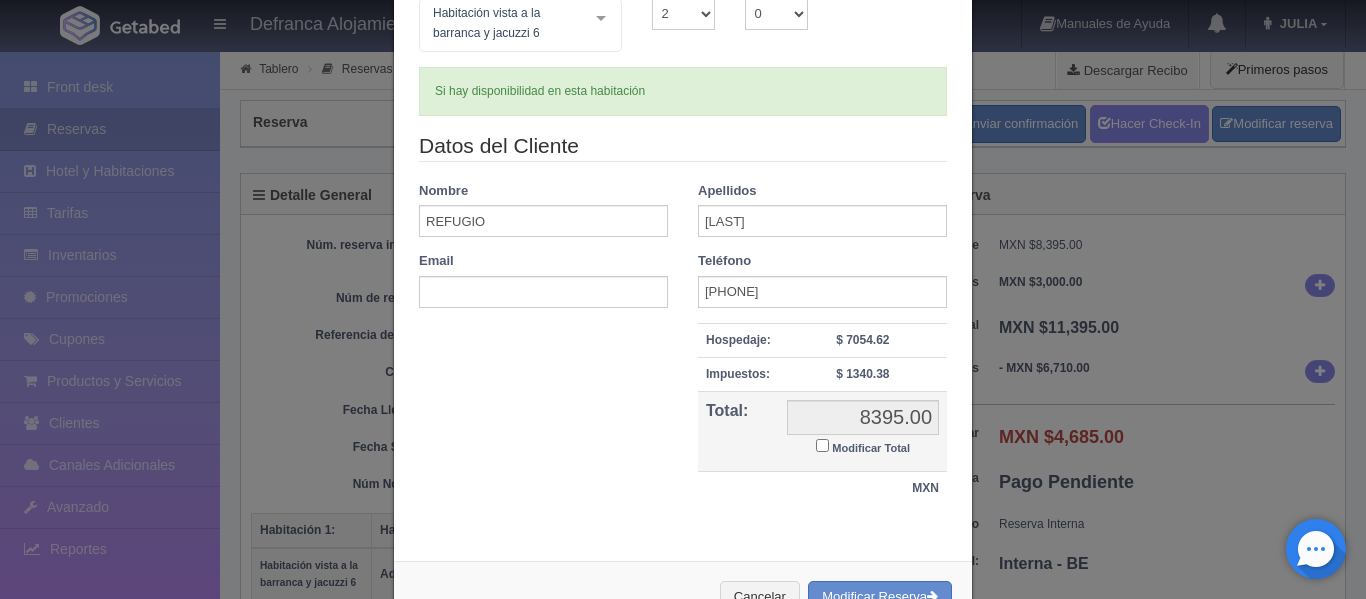 scroll, scrollTop: 265, scrollLeft: 0, axis: vertical 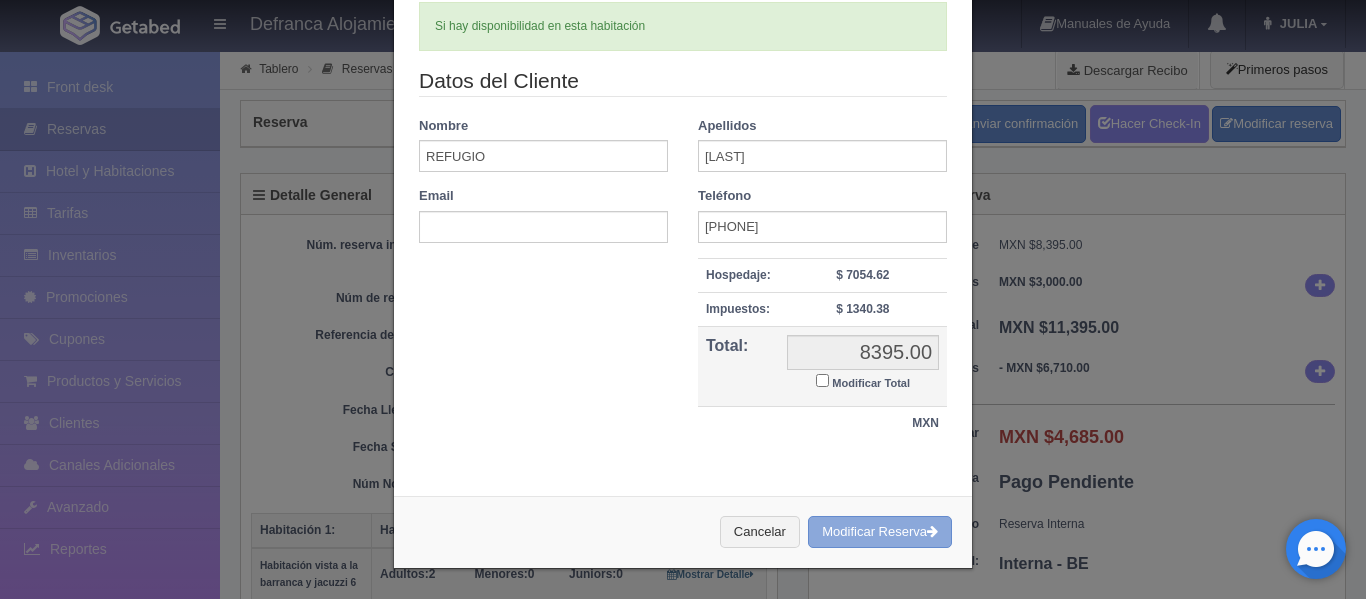 click on "Modificar Reserva" at bounding box center (880, 532) 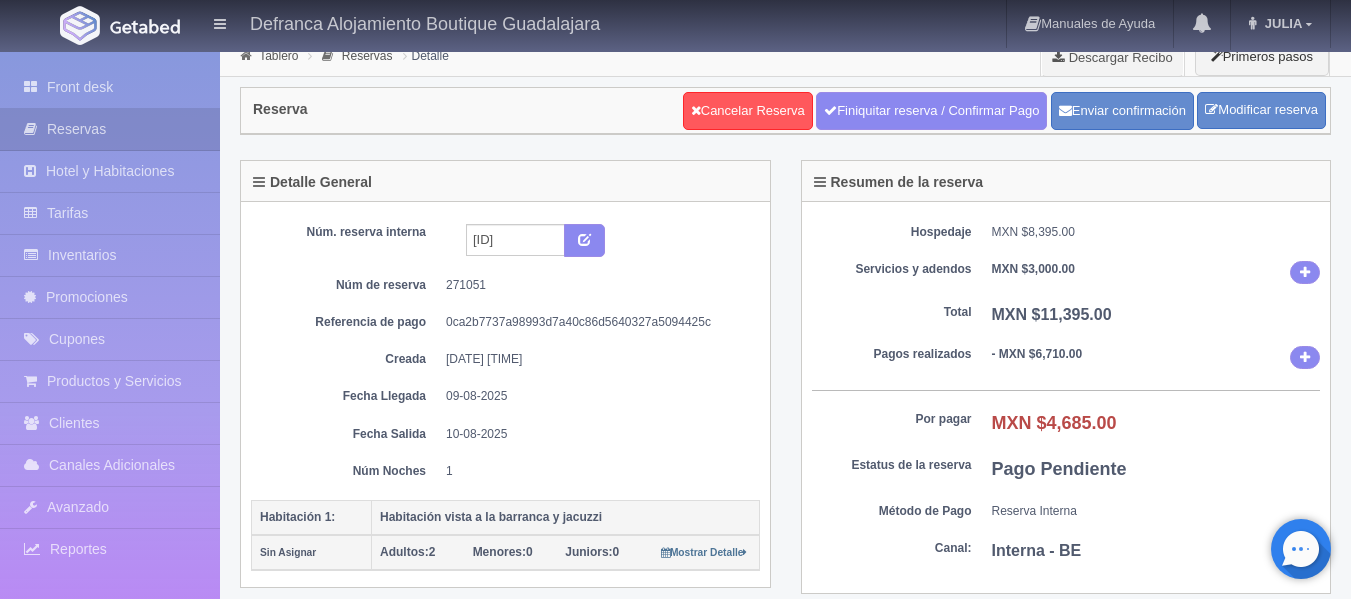 scroll, scrollTop: 0, scrollLeft: 0, axis: both 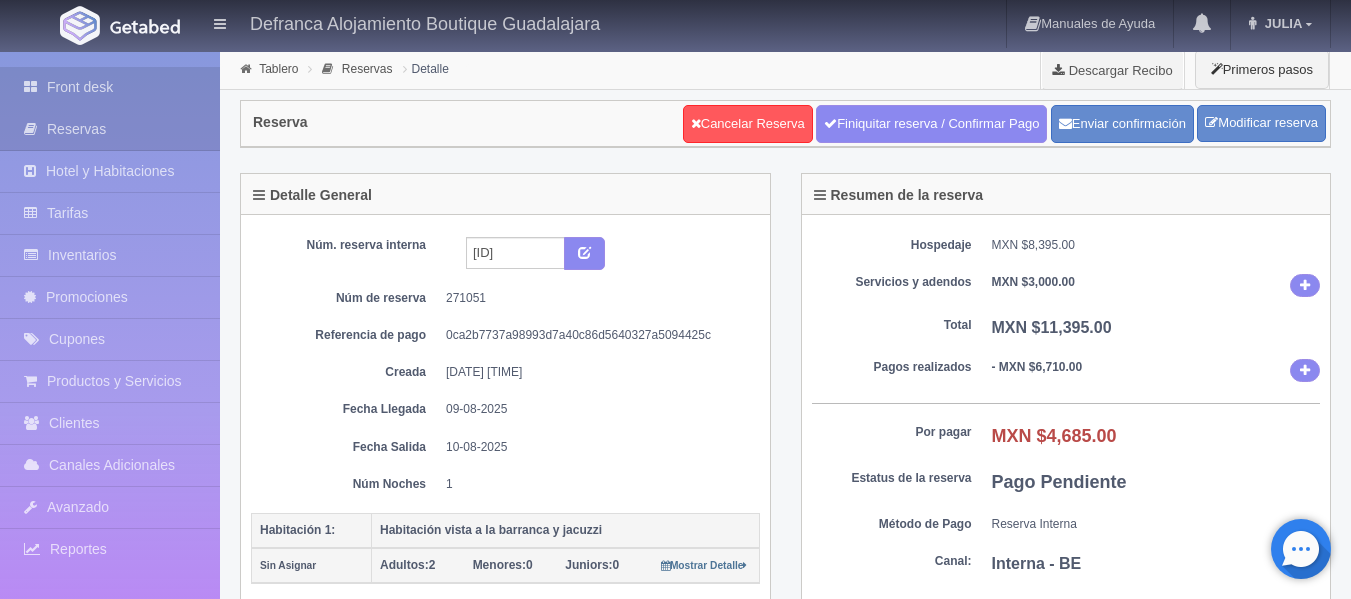 click on "Front desk" at bounding box center (110, 87) 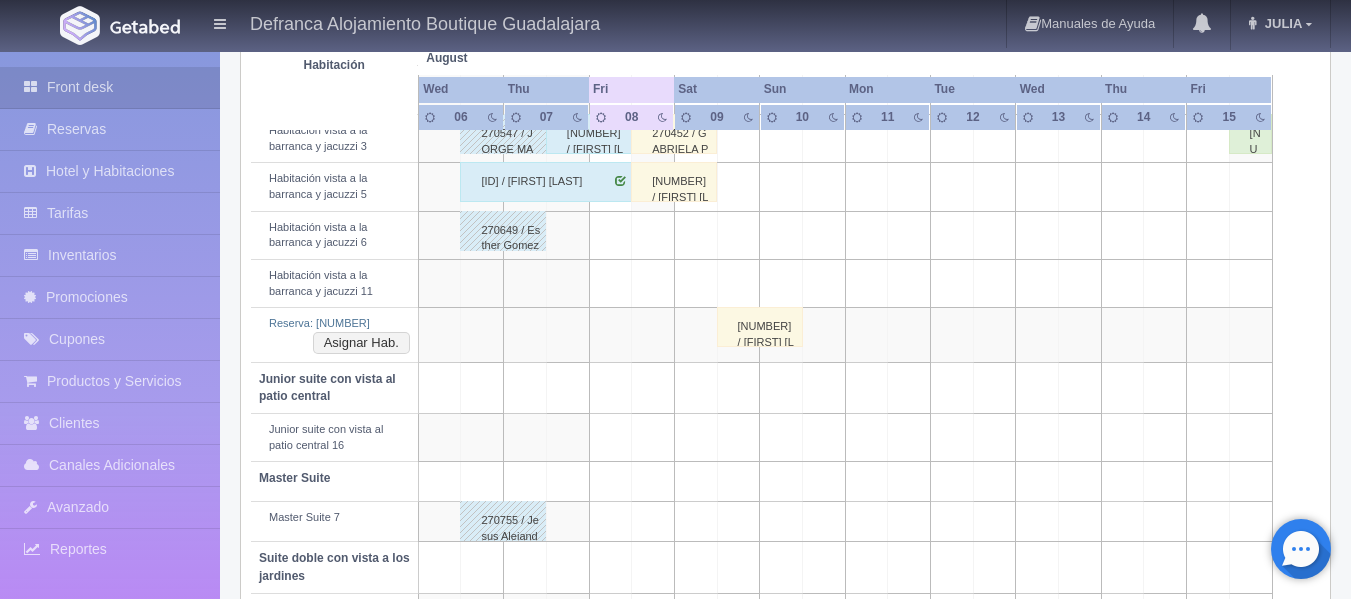 scroll, scrollTop: 900, scrollLeft: 0, axis: vertical 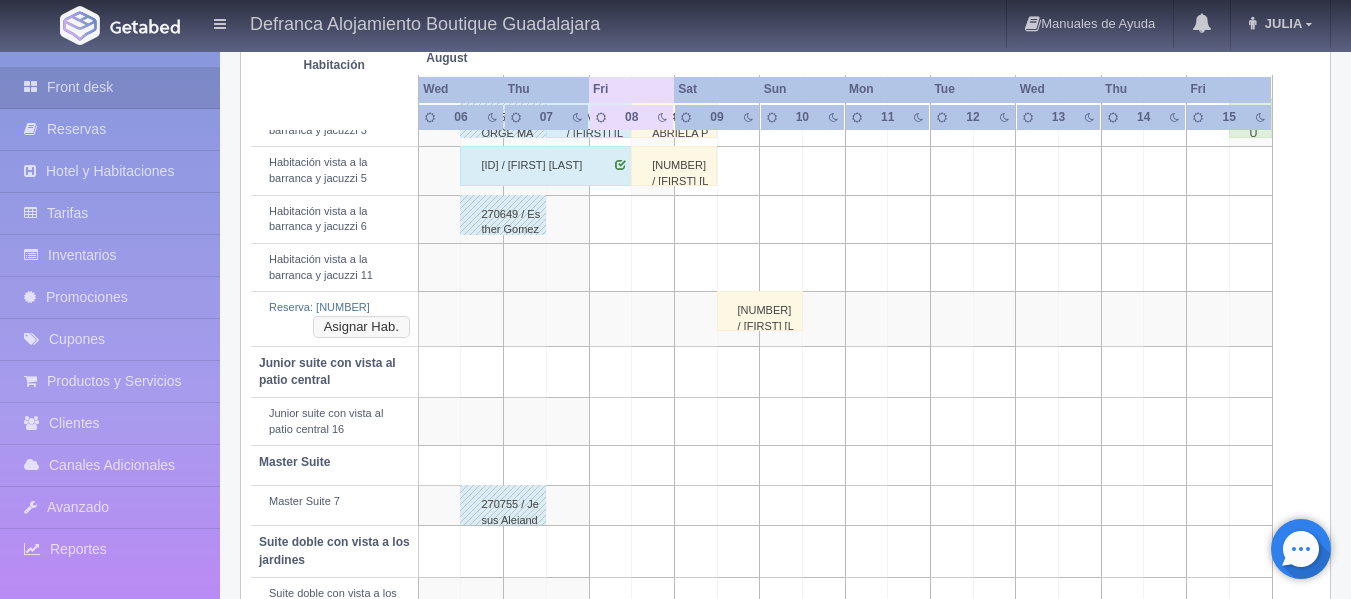 click on "Asignar Hab." at bounding box center (361, 327) 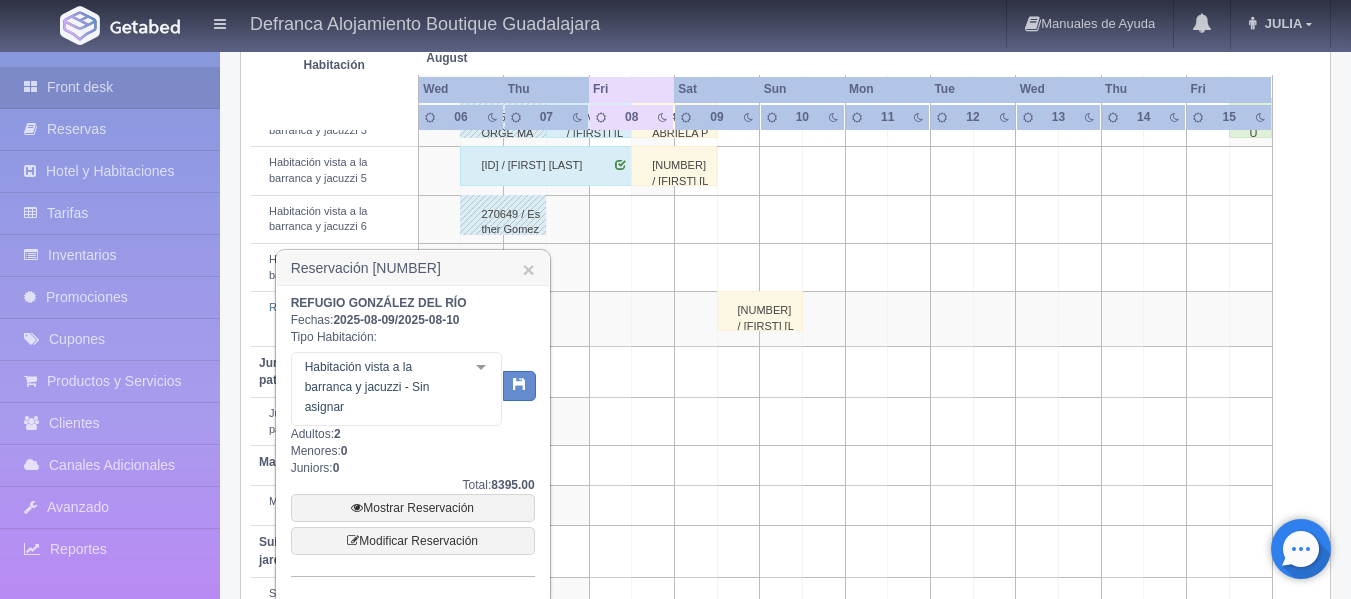 click at bounding box center [481, 368] 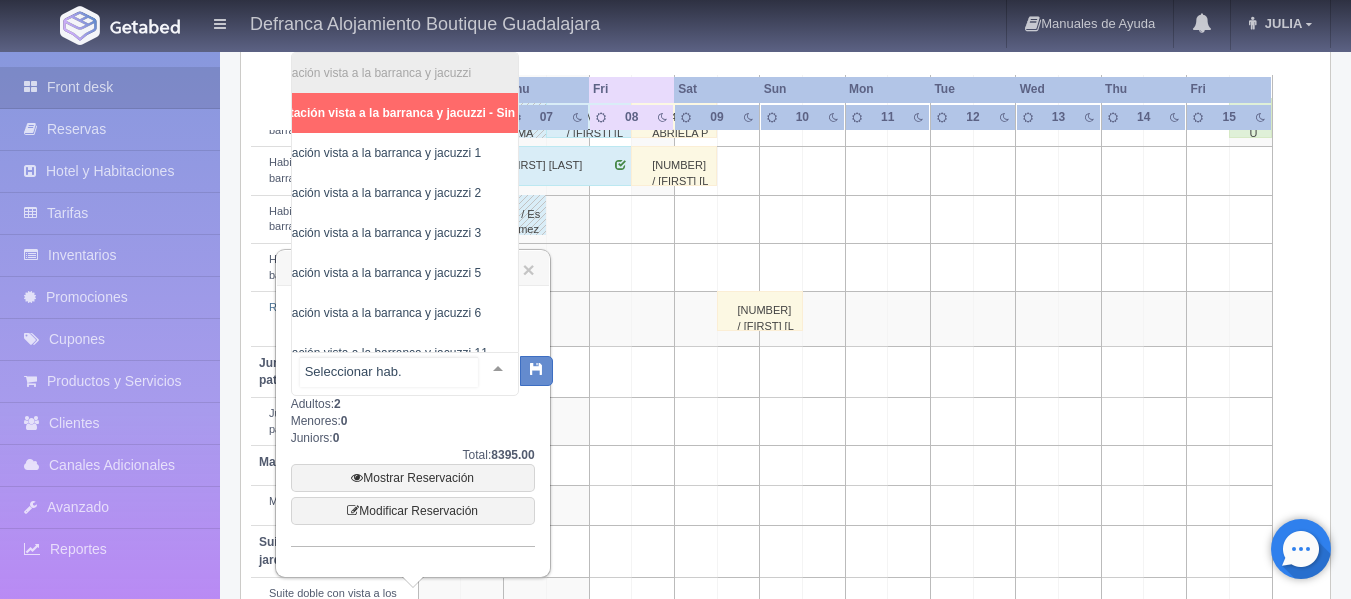 scroll, scrollTop: 0, scrollLeft: 80, axis: horizontal 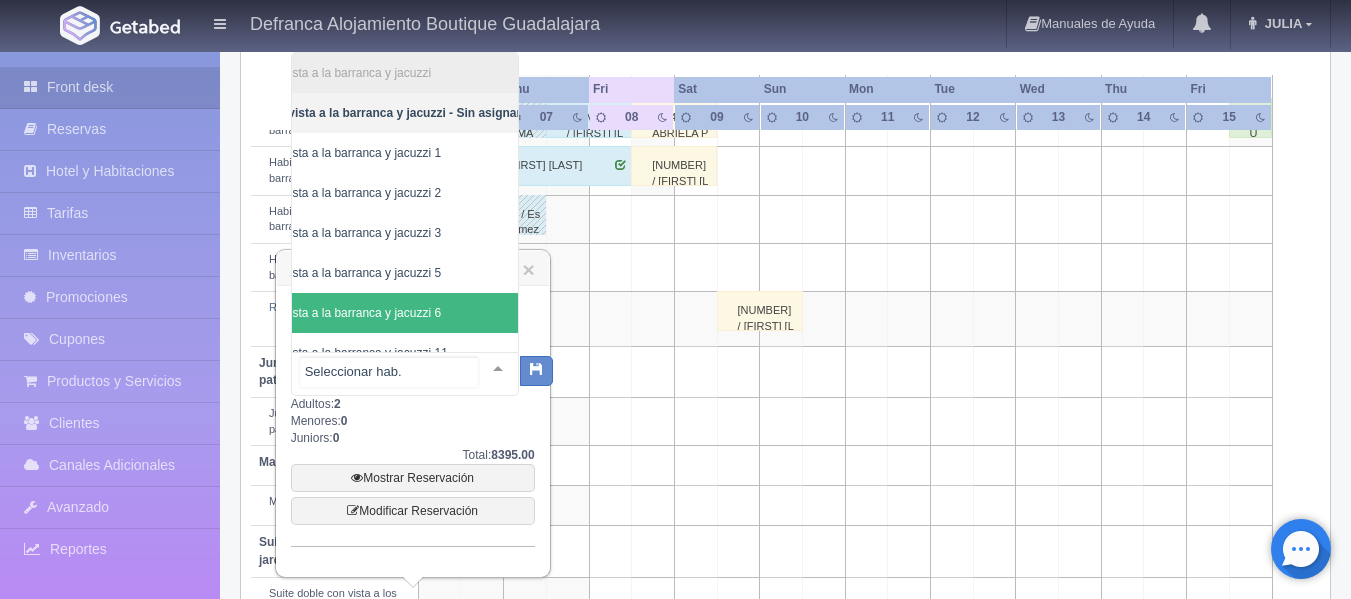 click on "Habitación vista a la barranca y jacuzzi  6" at bounding box center (372, 313) 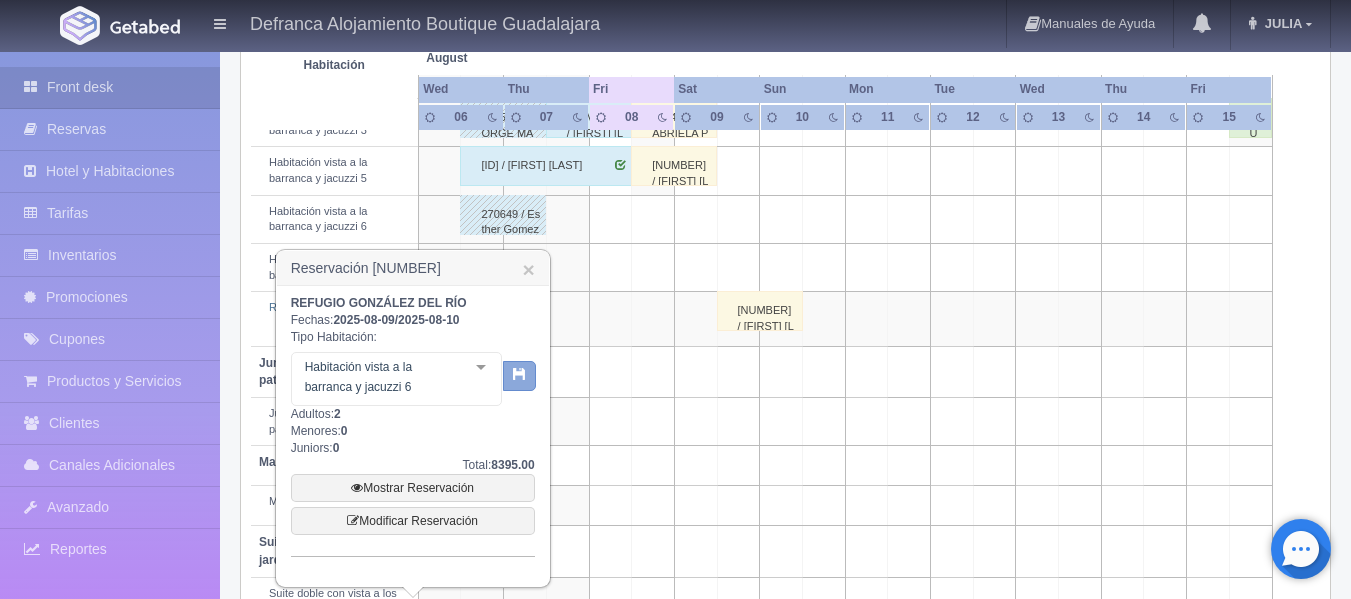 click at bounding box center [519, 373] 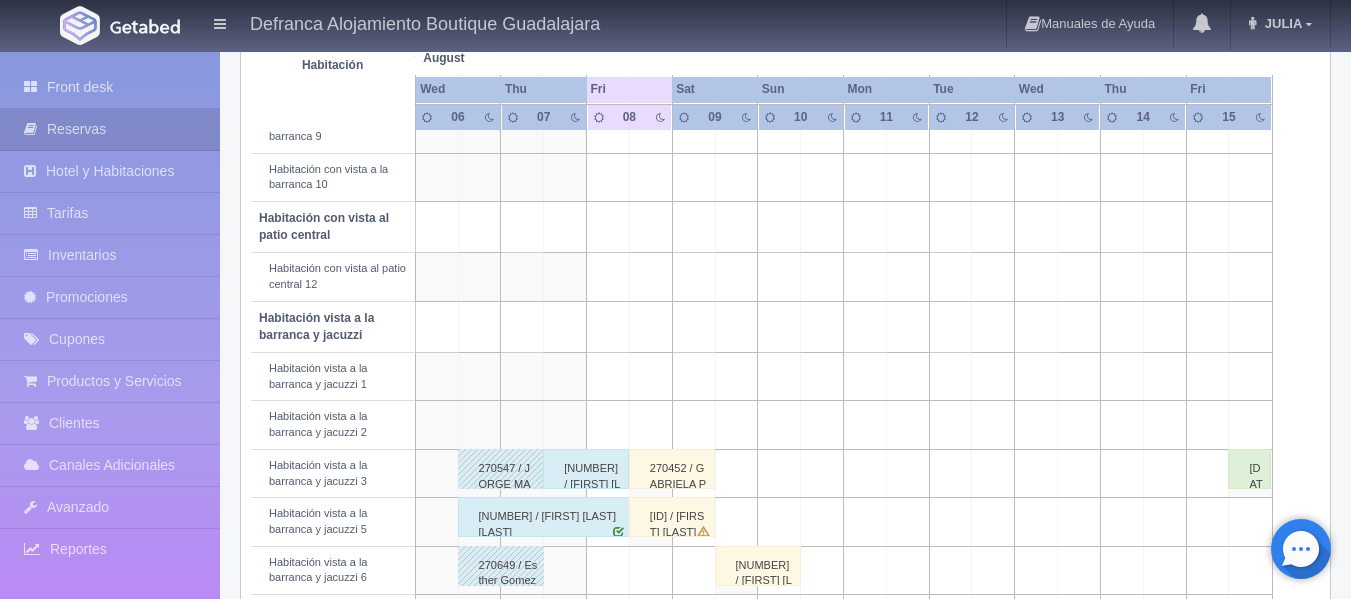 scroll, scrollTop: 649, scrollLeft: 0, axis: vertical 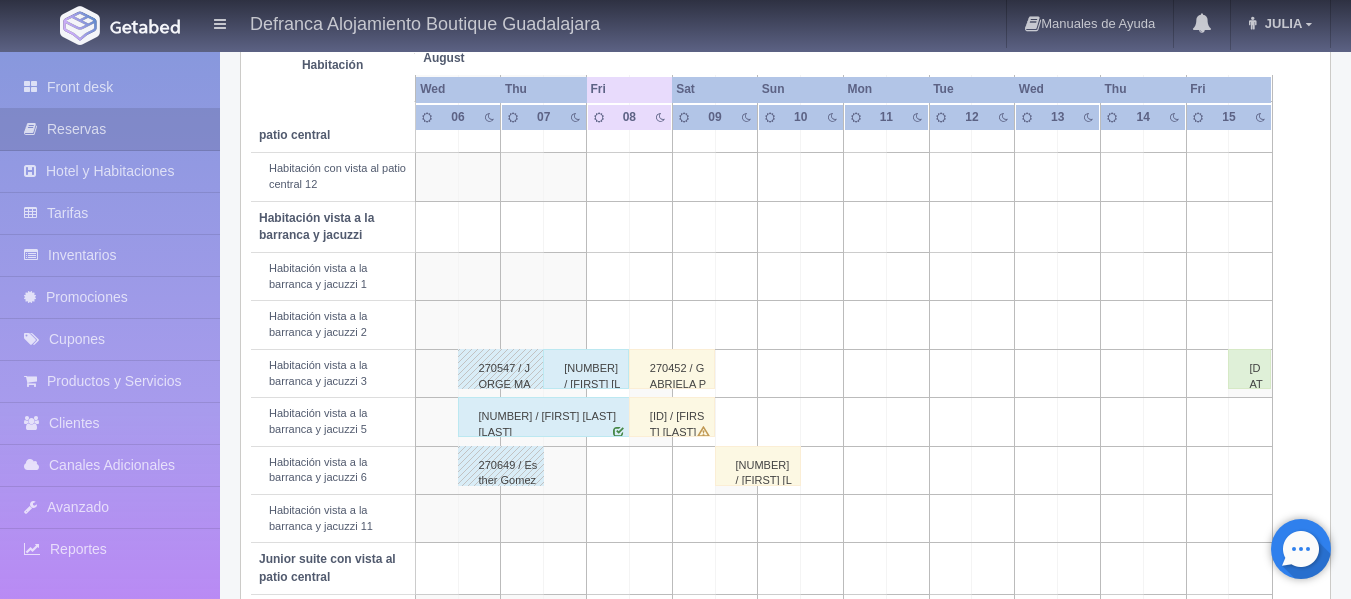click on "[ID] / [FIRST] [LAST]" at bounding box center (672, 417) 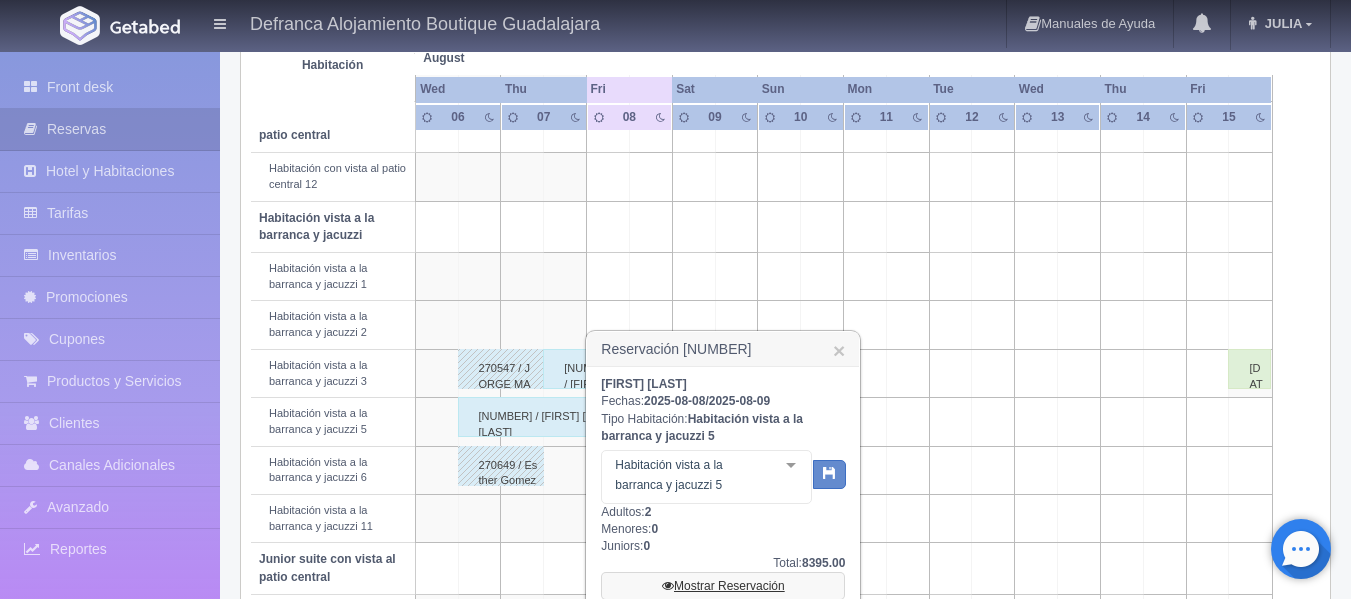click on "Mostrar Reservación" at bounding box center (723, 586) 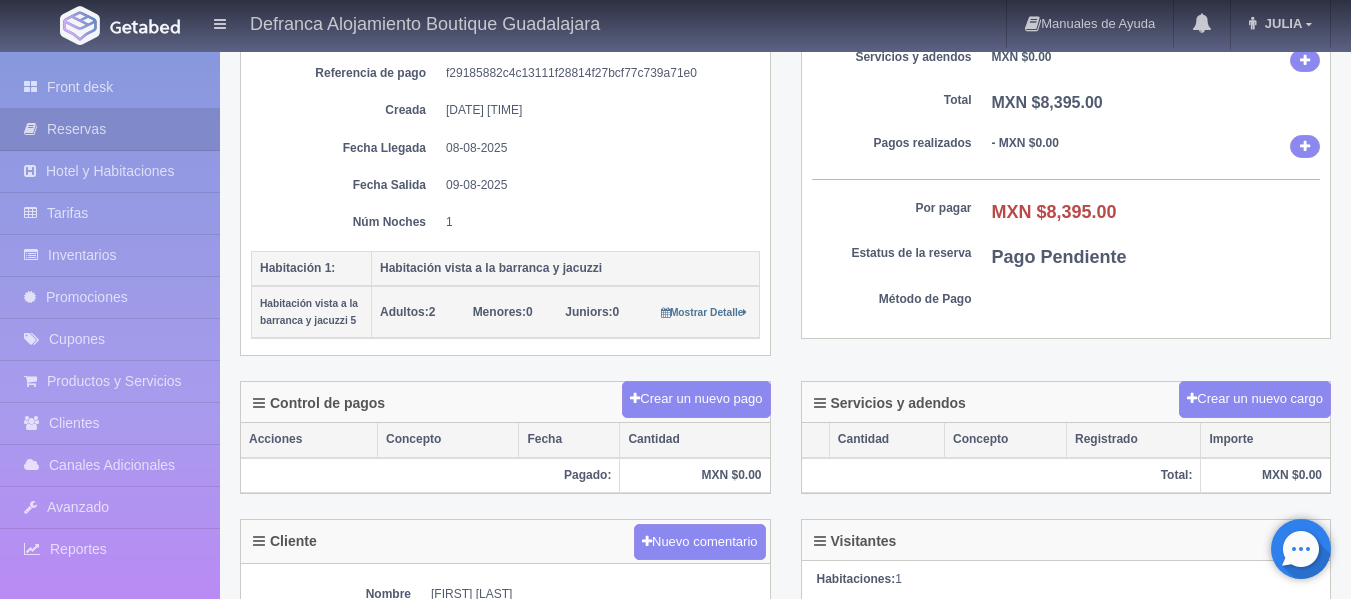 scroll, scrollTop: 200, scrollLeft: 0, axis: vertical 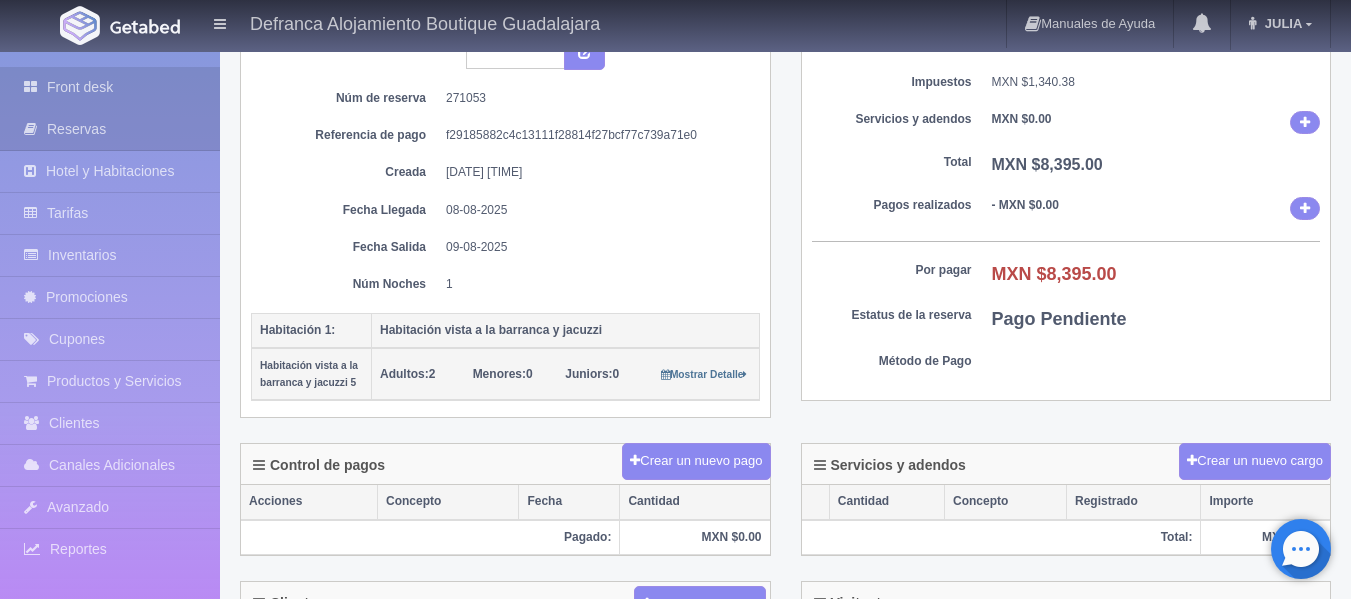 click on "Front desk" at bounding box center (110, 87) 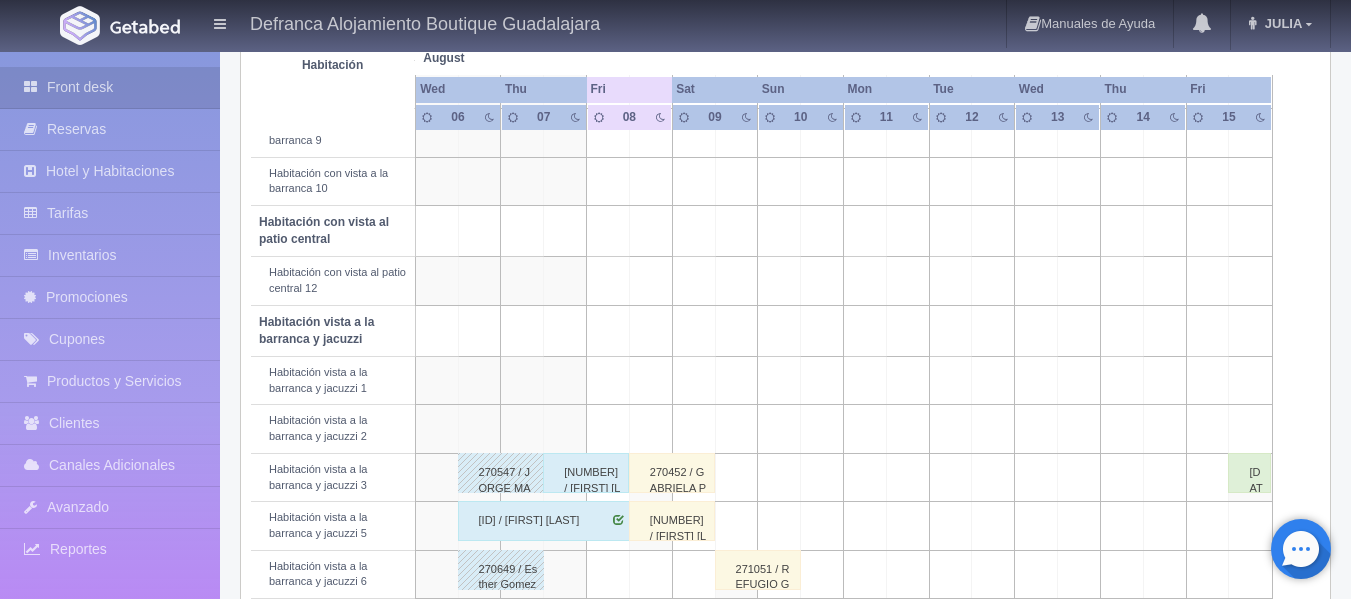 scroll, scrollTop: 600, scrollLeft: 0, axis: vertical 